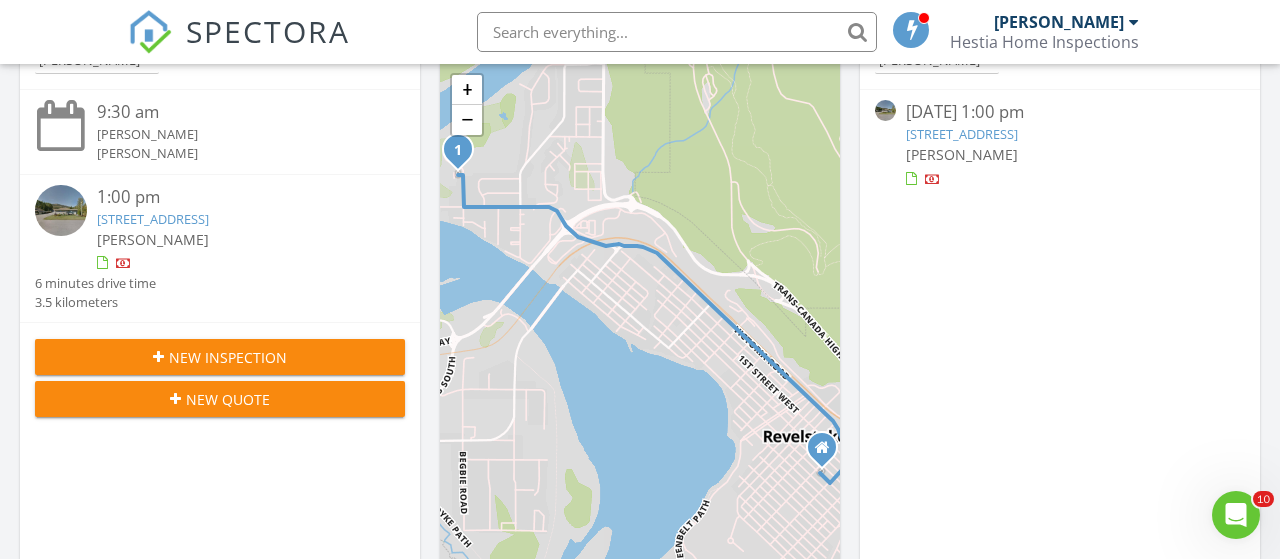 scroll, scrollTop: 0, scrollLeft: 0, axis: both 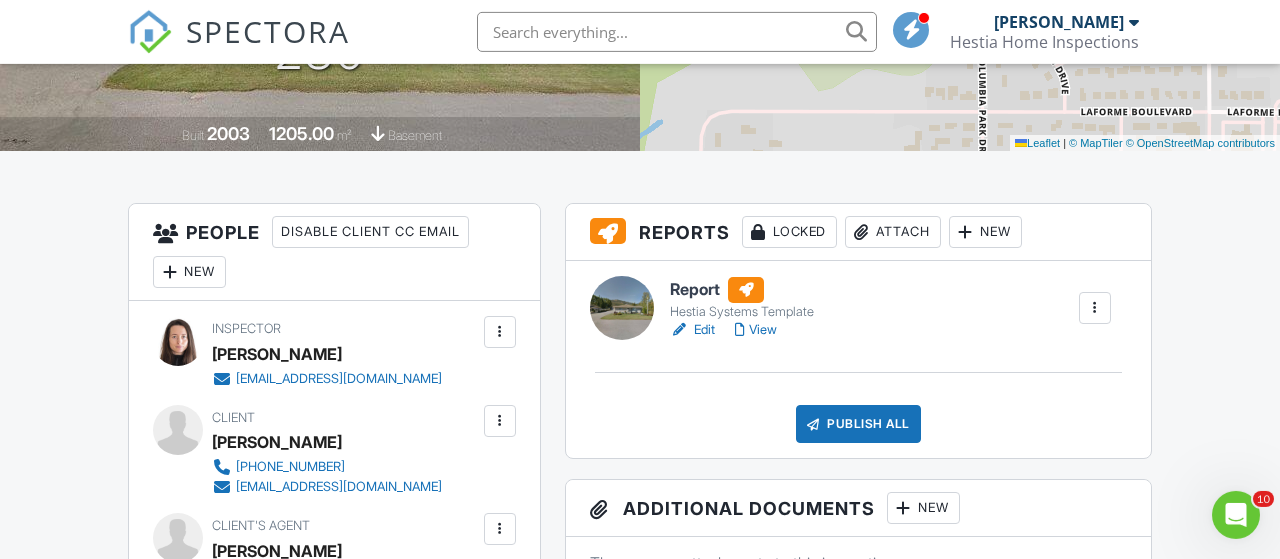 click at bounding box center (1236, 514) 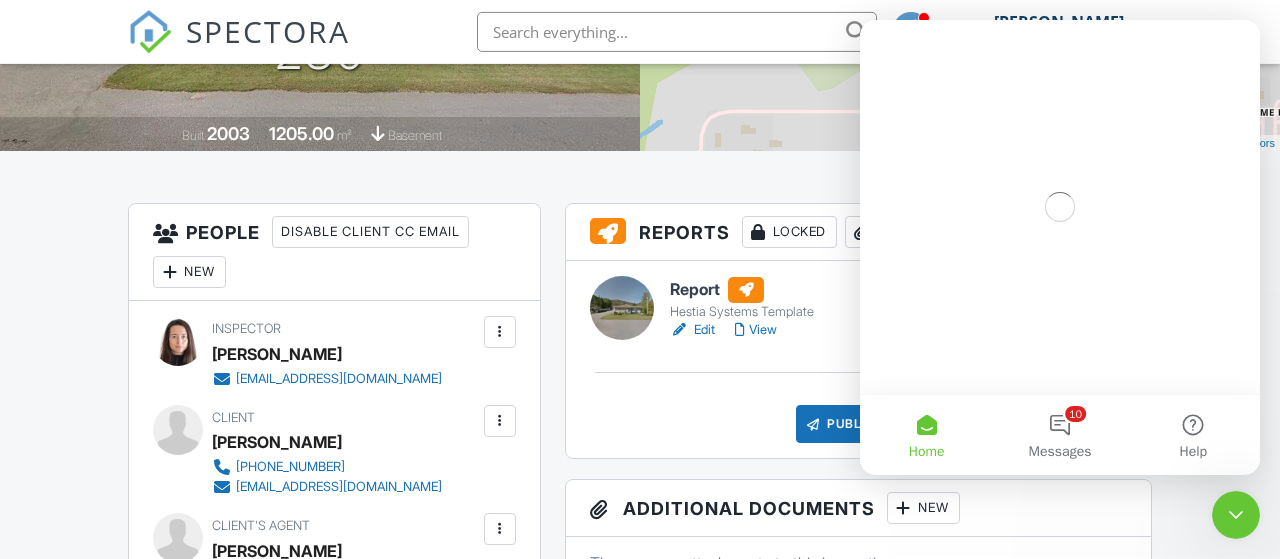scroll, scrollTop: 0, scrollLeft: 0, axis: both 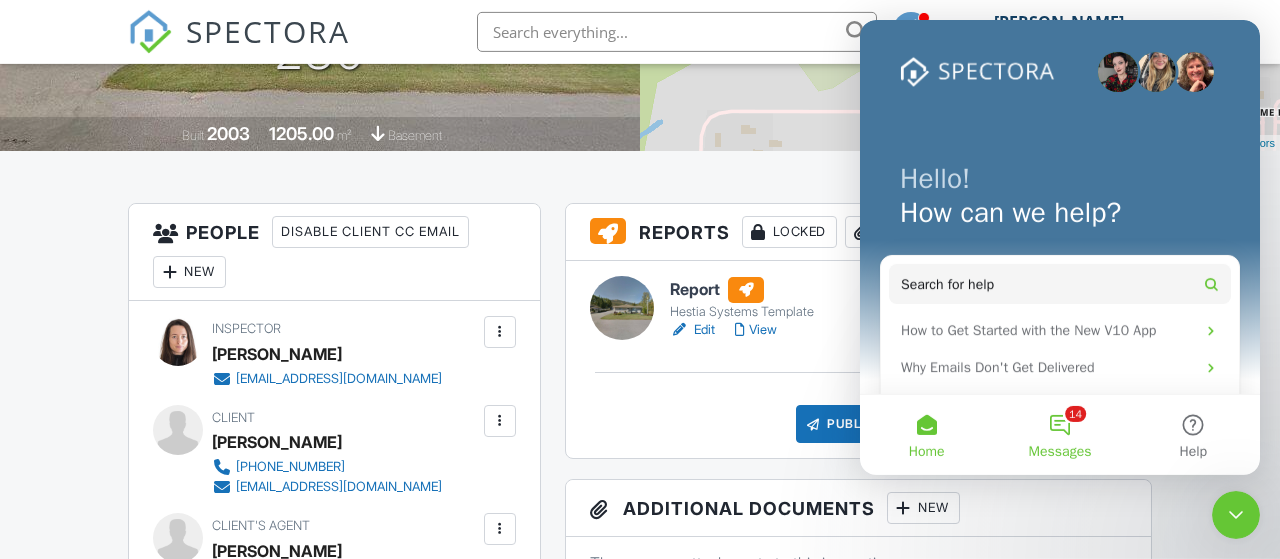 click on "14 Messages" at bounding box center [1059, 434] 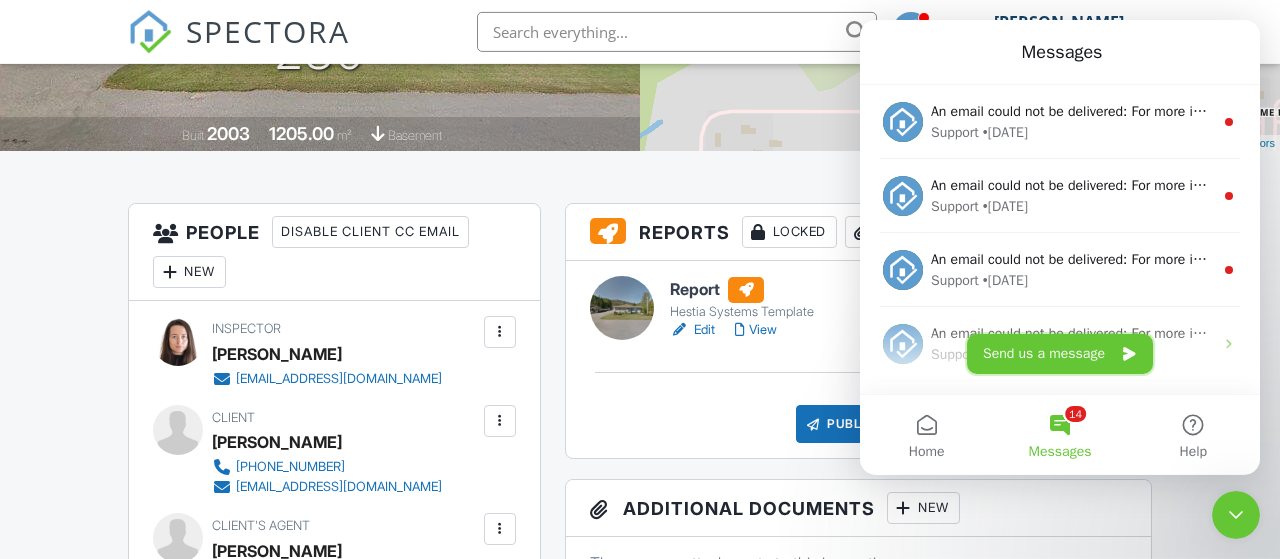 click on "Send us a message" at bounding box center (1060, 353) 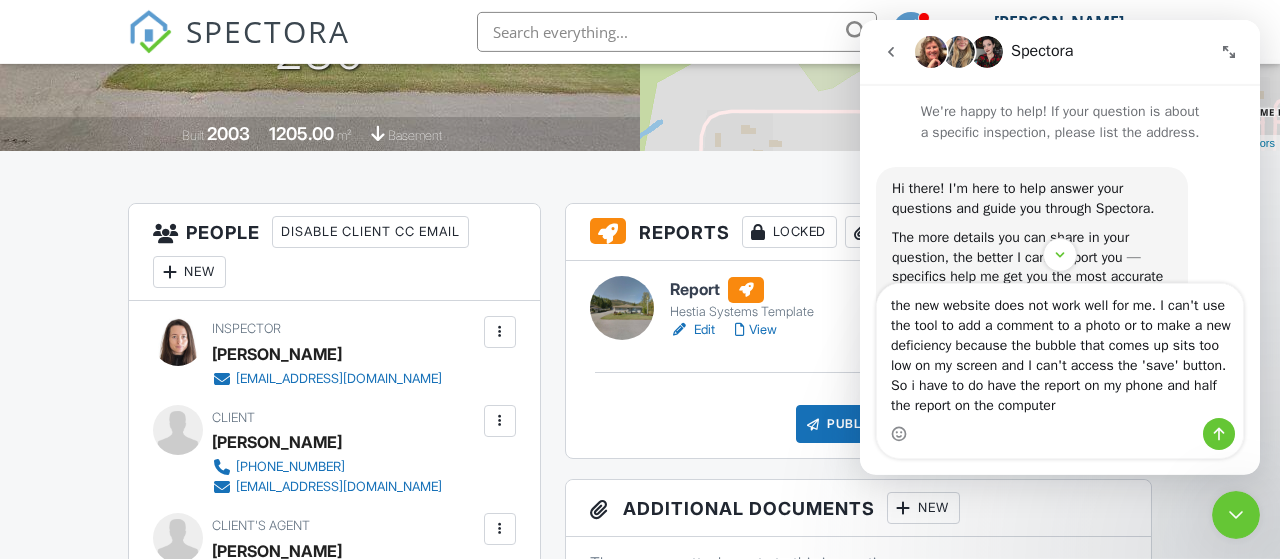 type on "the new website does not work well for me. I can't use the tool to add a comment to a photo or to make a new deficiency because the bubble that comes up sits too low on my screen and I can't access the 'save' button. So i have to do have the report on my phone and half the report on the computer." 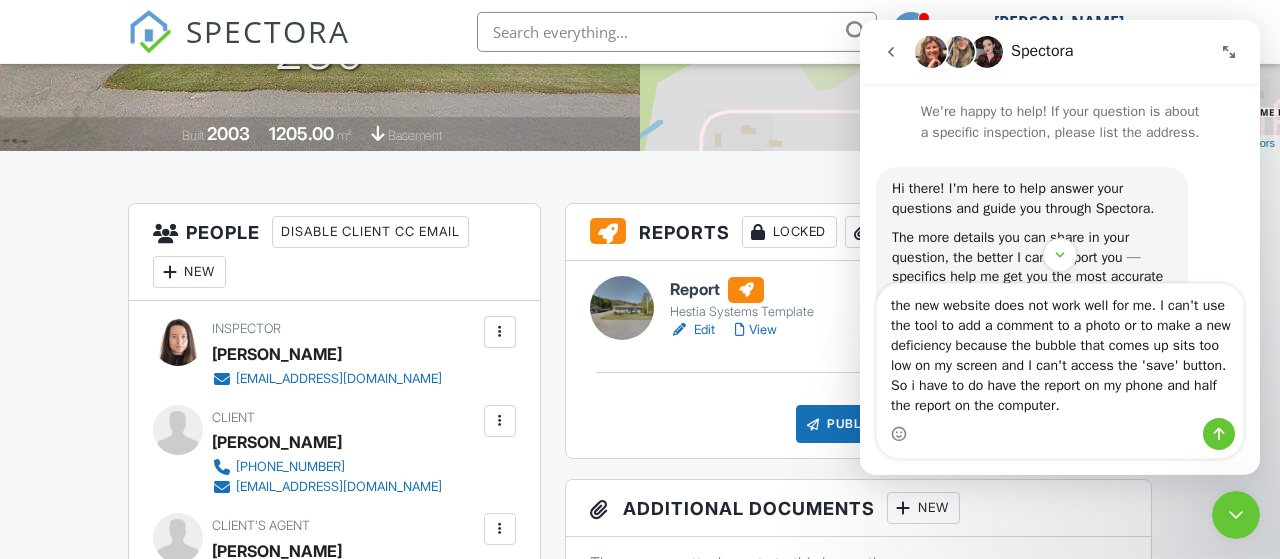 type 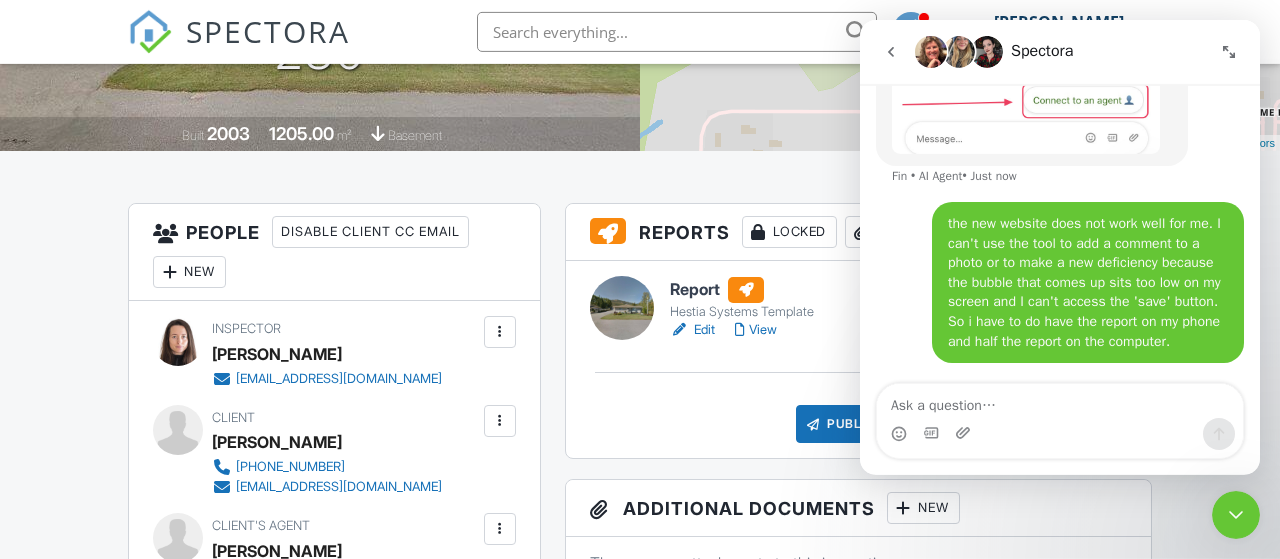 scroll, scrollTop: 521, scrollLeft: 0, axis: vertical 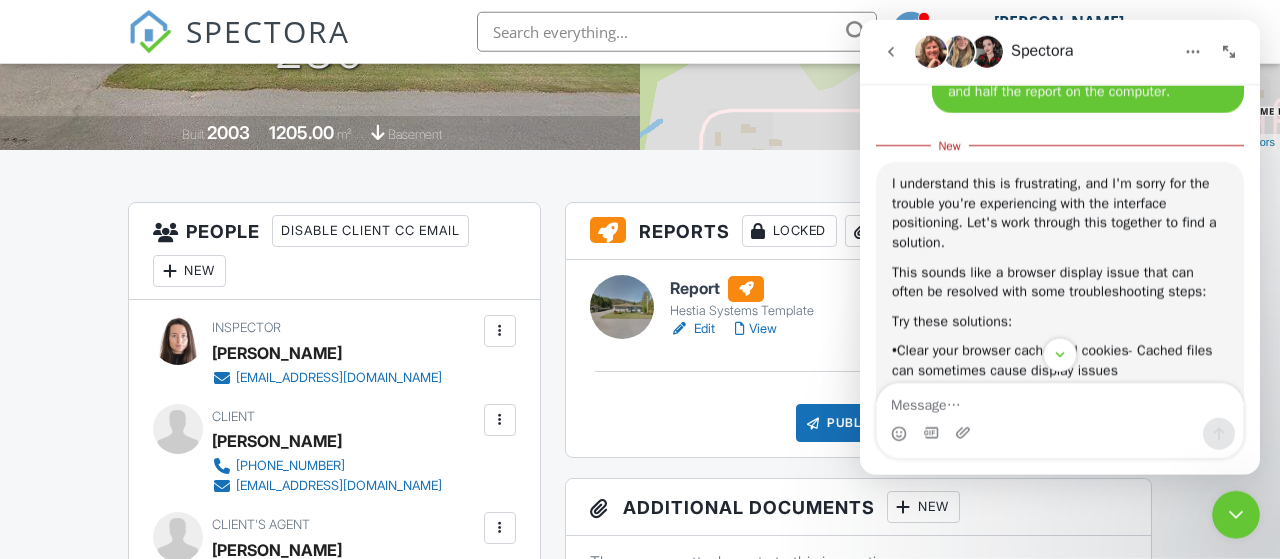 click on "Publish All
Checking report completion" at bounding box center [858, 423] 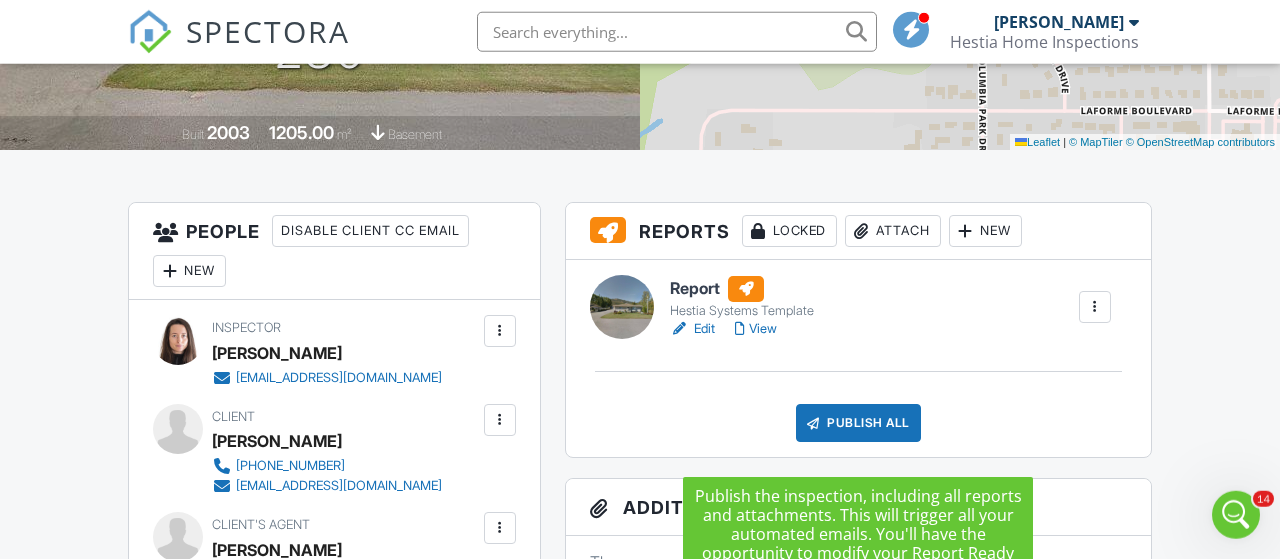 scroll, scrollTop: 0, scrollLeft: 0, axis: both 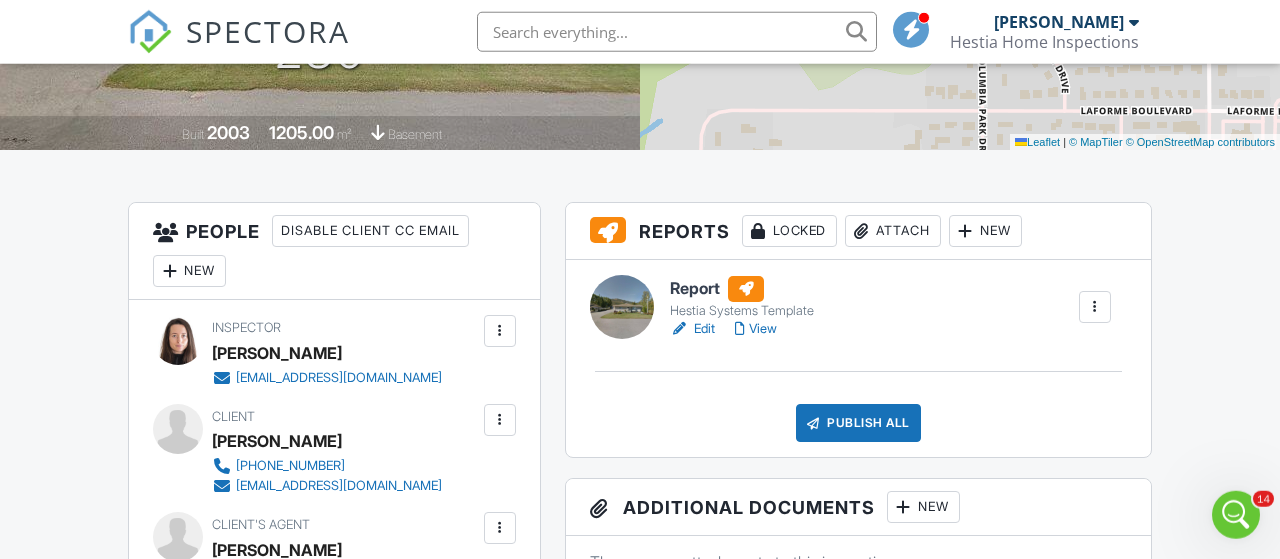 click on "Edit" at bounding box center (692, 329) 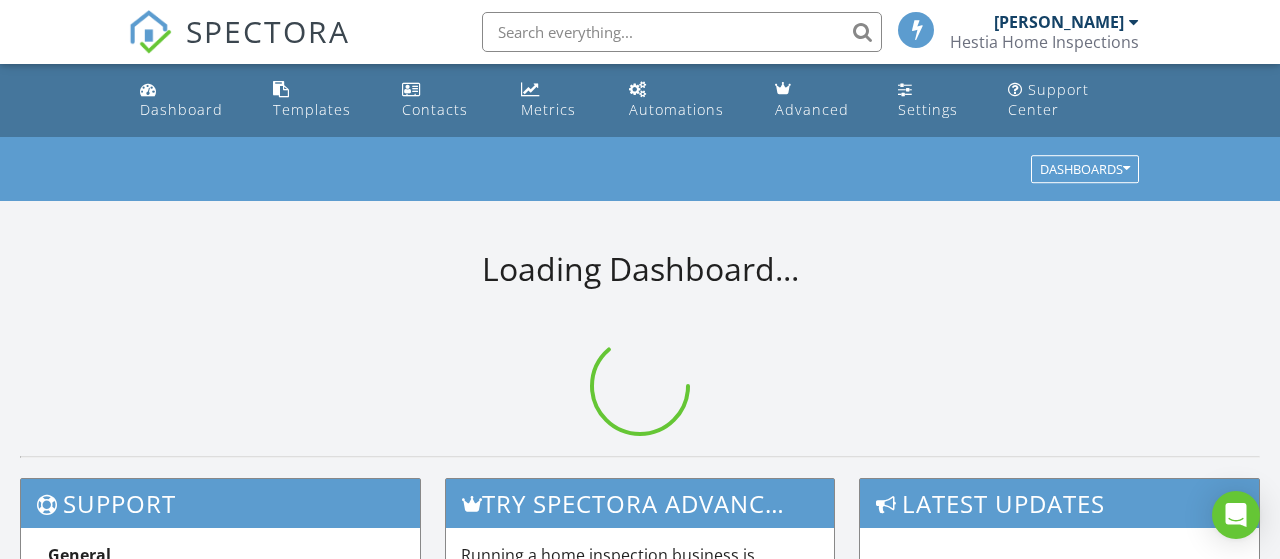 scroll, scrollTop: 0, scrollLeft: 0, axis: both 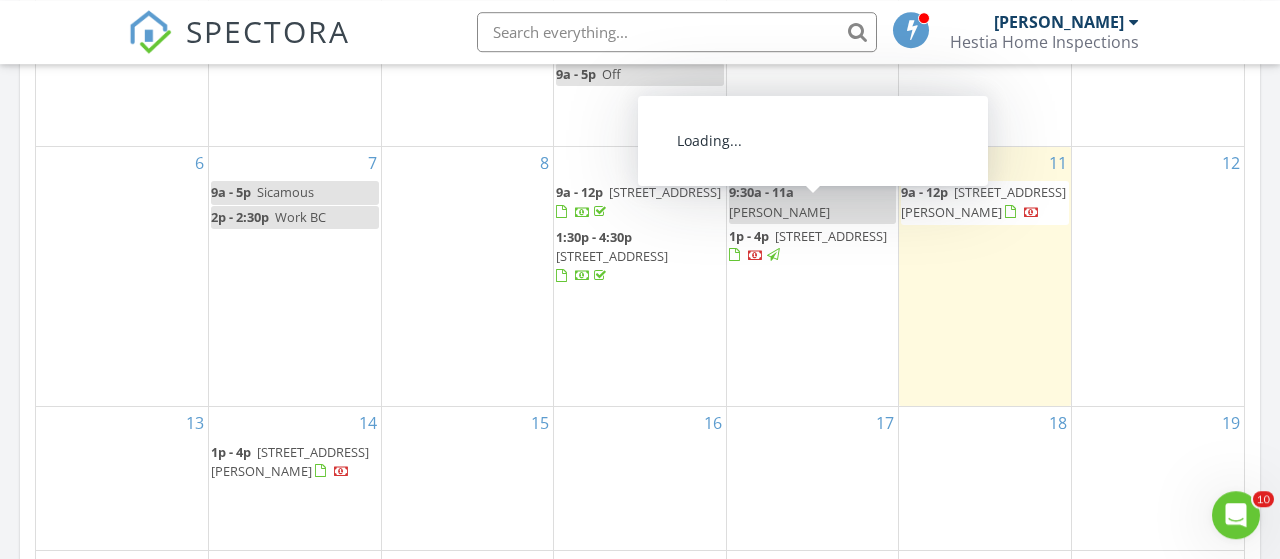 click on "[STREET_ADDRESS]" at bounding box center (831, 236) 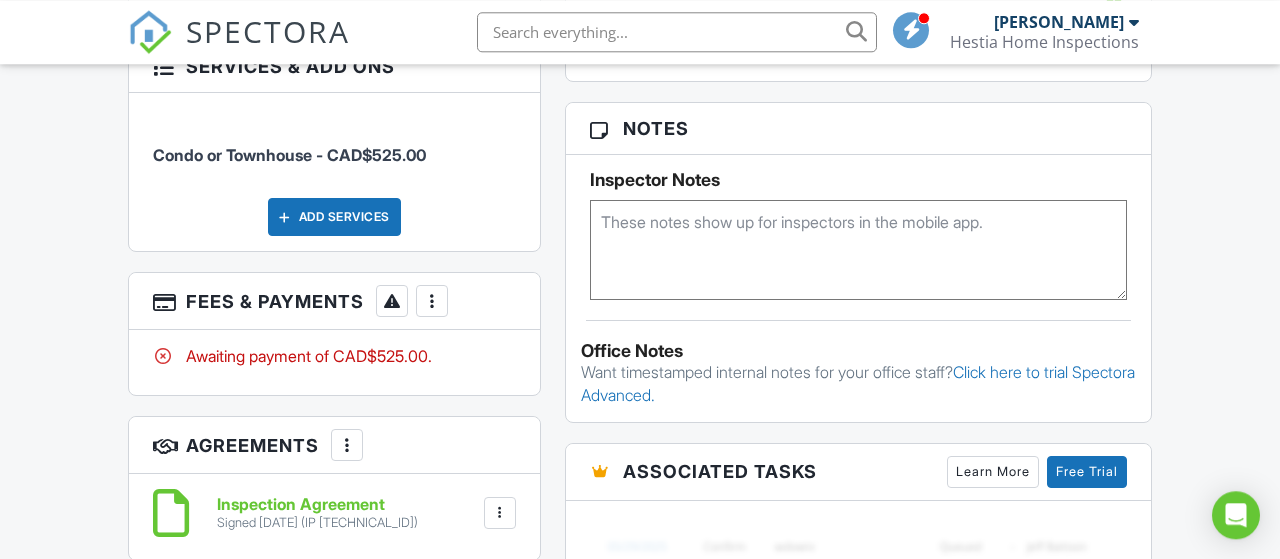 scroll, scrollTop: 1238, scrollLeft: 0, axis: vertical 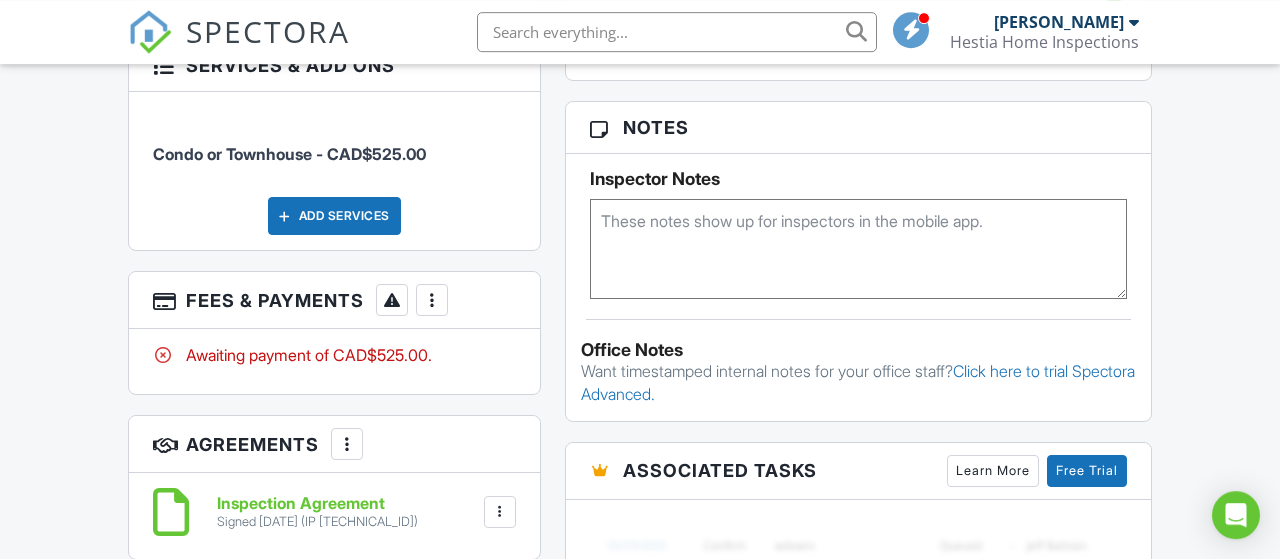 click on "More" at bounding box center [432, 300] 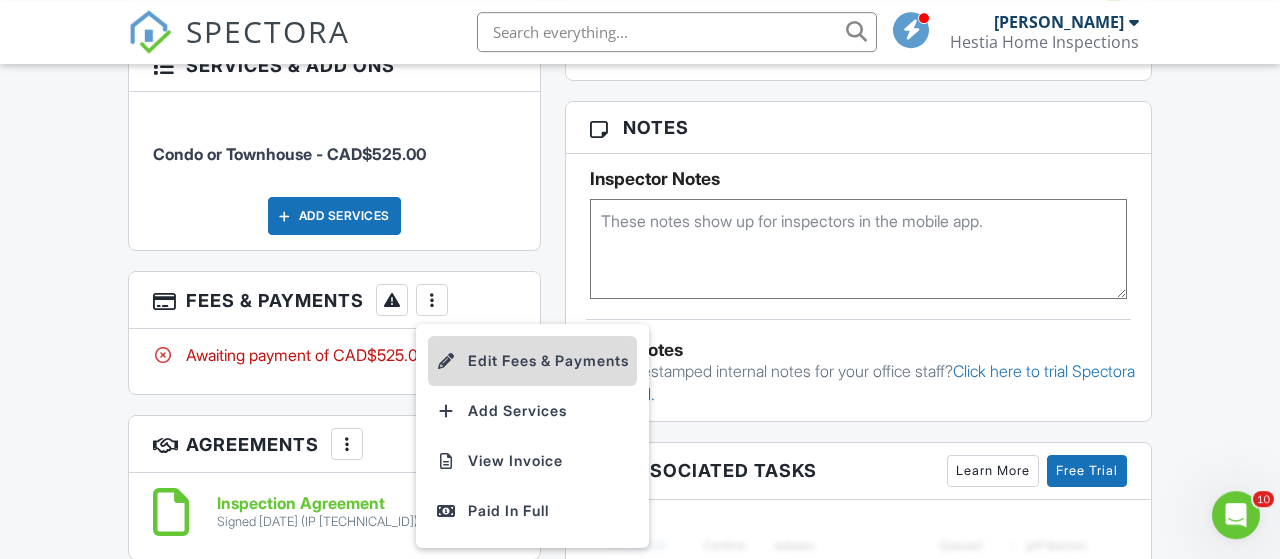 scroll, scrollTop: 0, scrollLeft: 0, axis: both 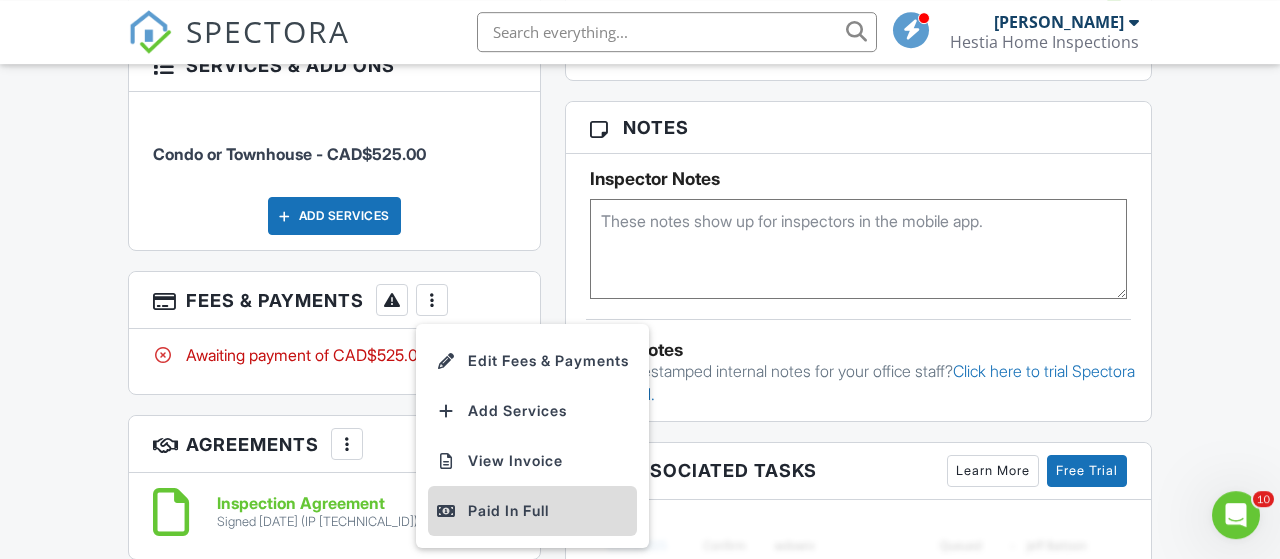 click on "Paid In Full" at bounding box center [532, 511] 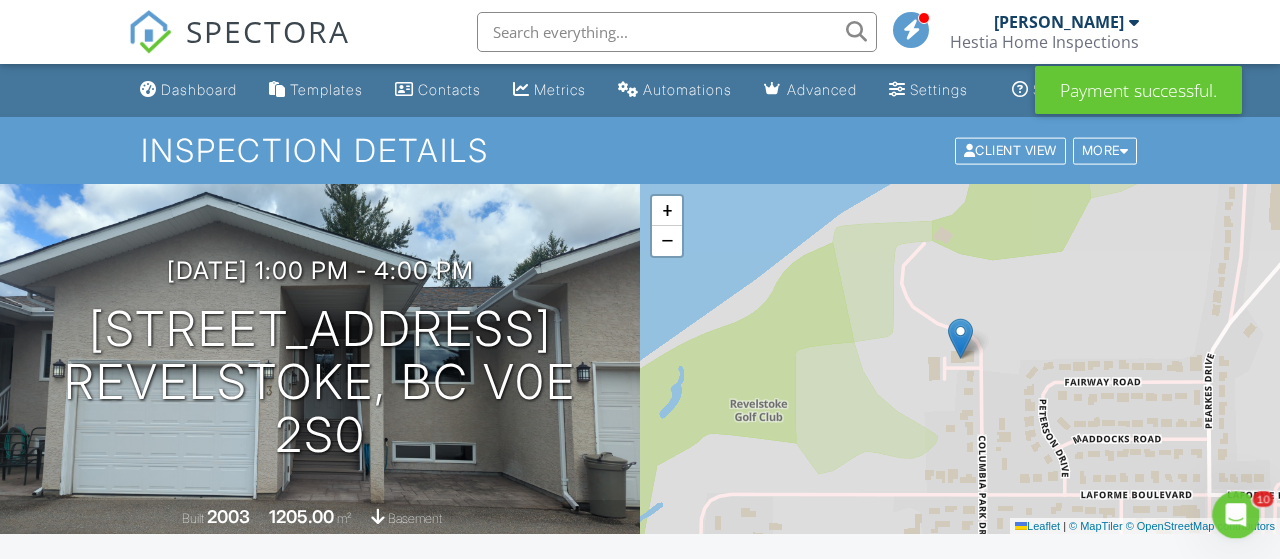 scroll, scrollTop: 0, scrollLeft: 0, axis: both 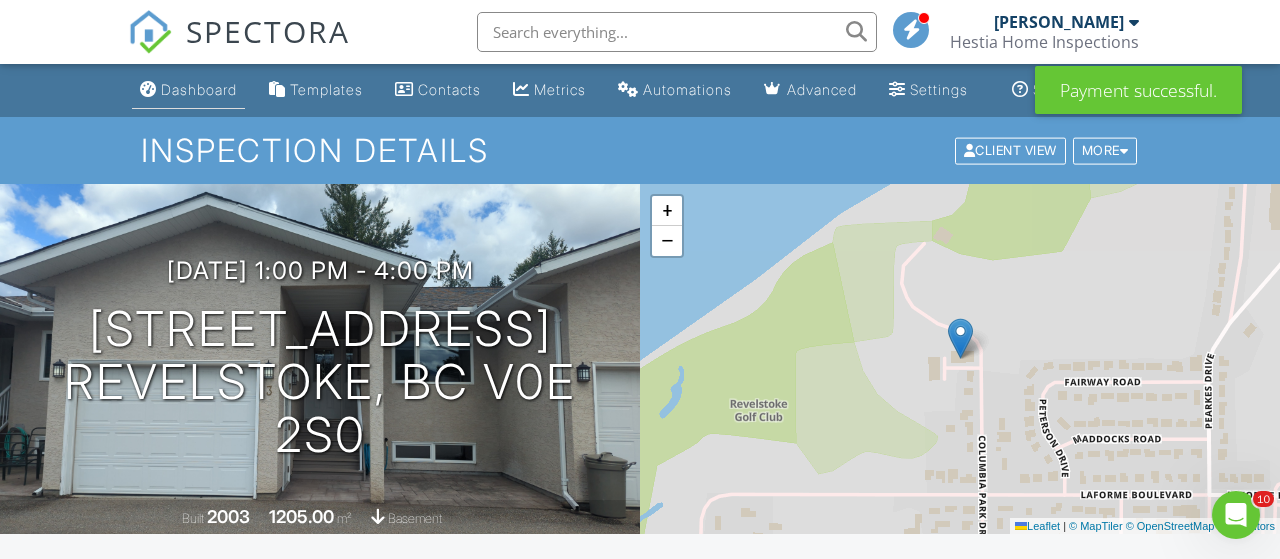 click on "Dashboard" at bounding box center [188, 90] 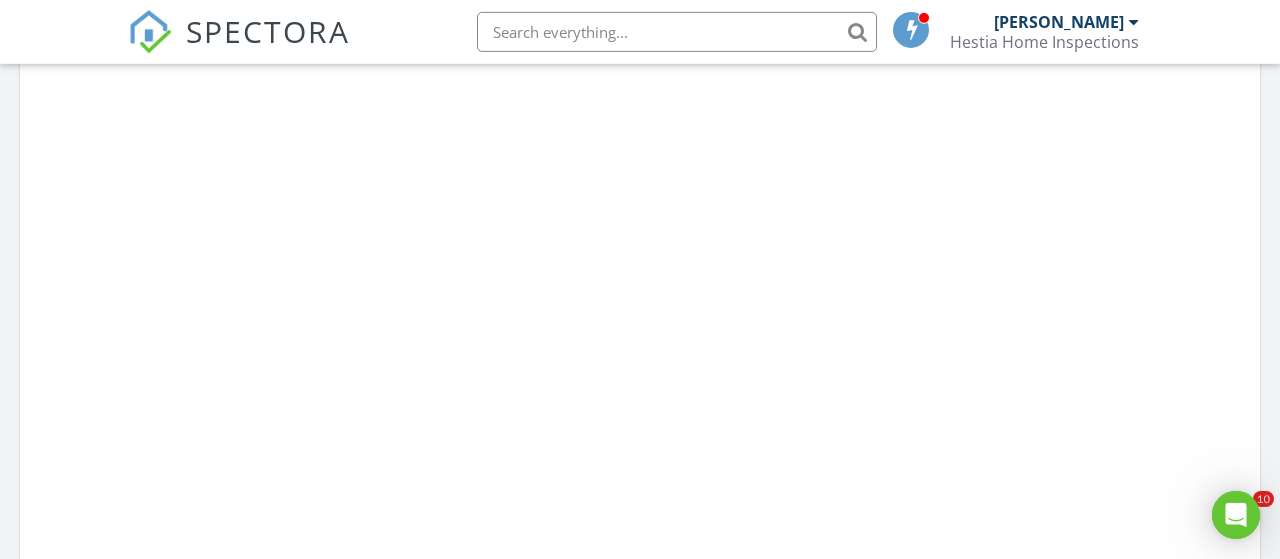 scroll, scrollTop: 0, scrollLeft: 0, axis: both 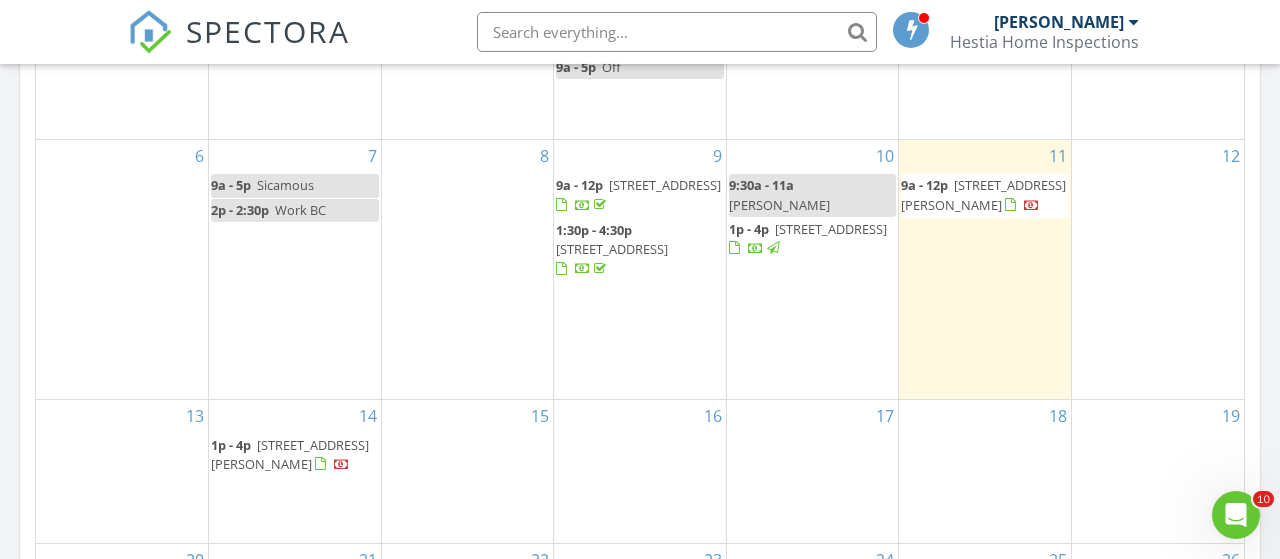 click at bounding box center [1022, 206] 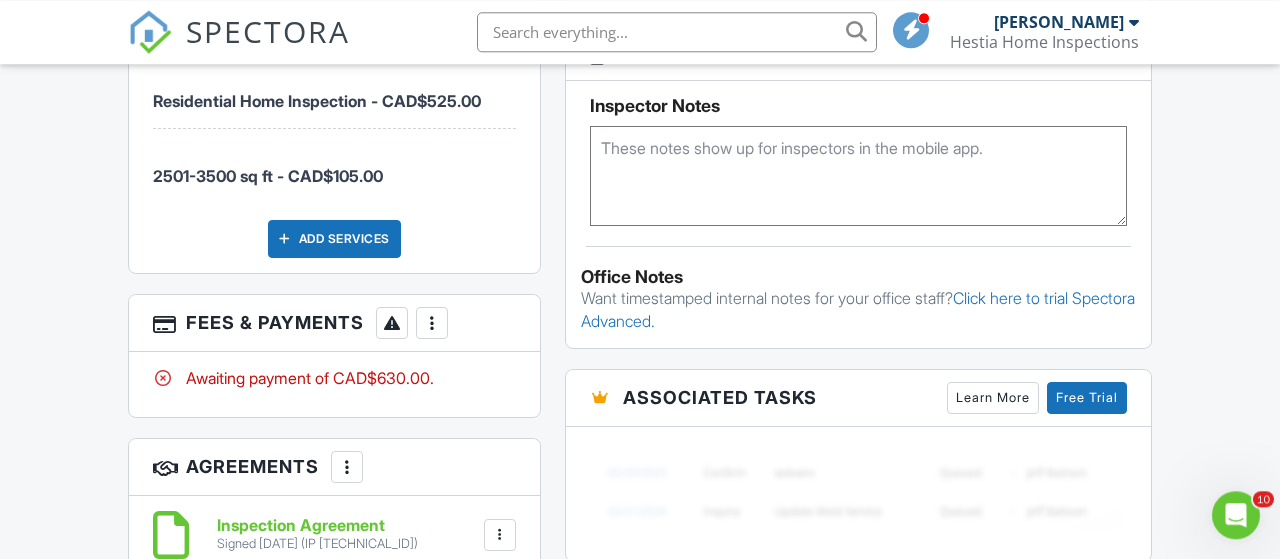 scroll, scrollTop: 1320, scrollLeft: 0, axis: vertical 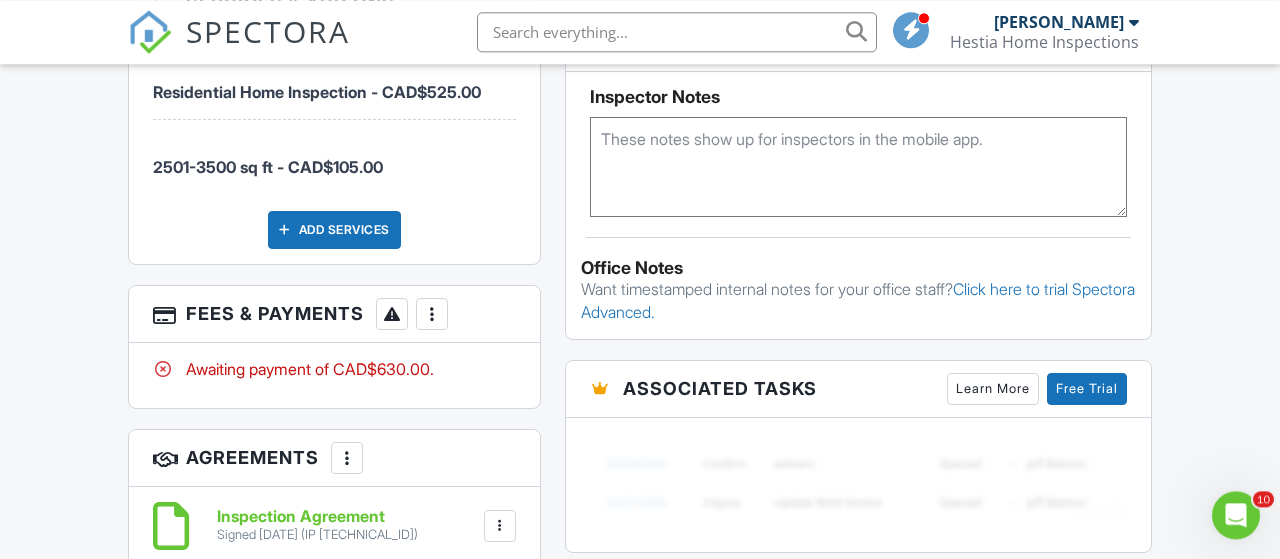 click at bounding box center [432, 314] 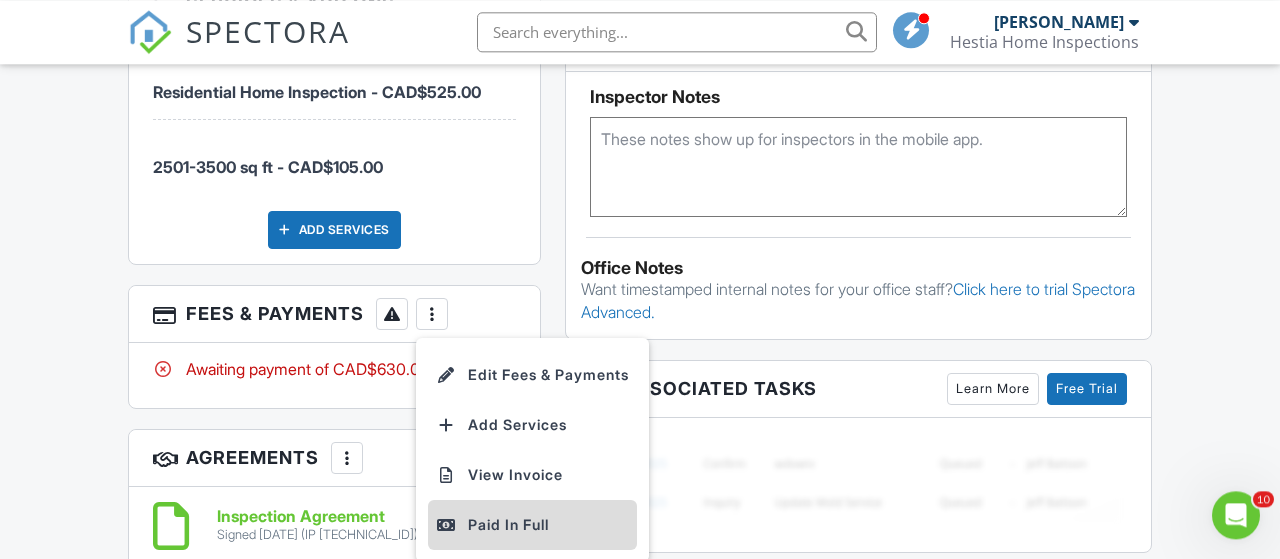 click on "Paid In Full" at bounding box center [532, 525] 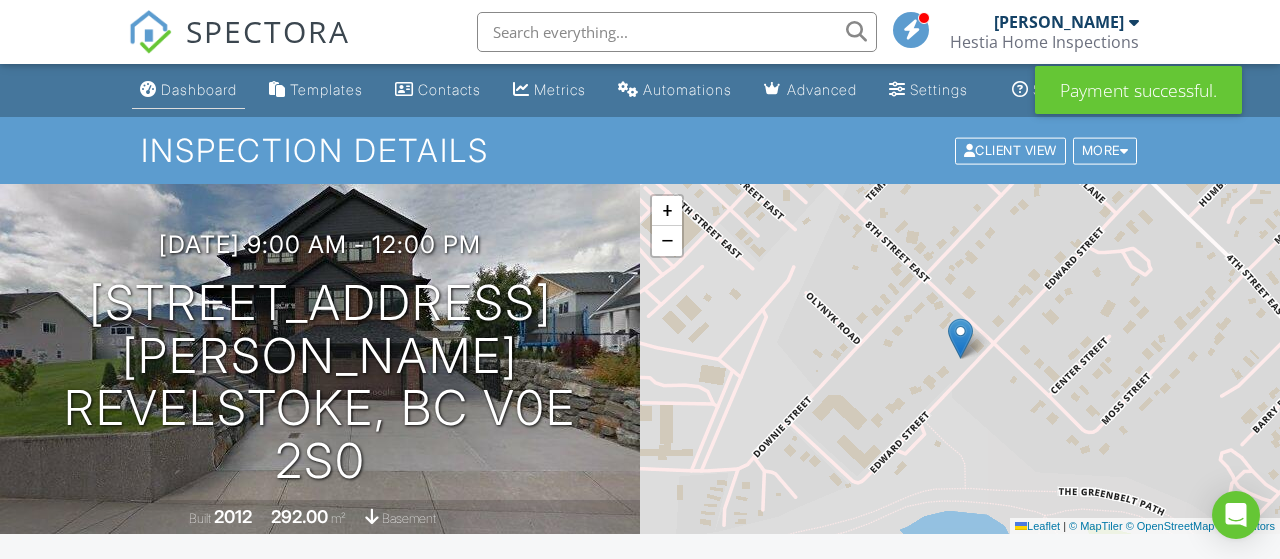 scroll, scrollTop: 0, scrollLeft: 0, axis: both 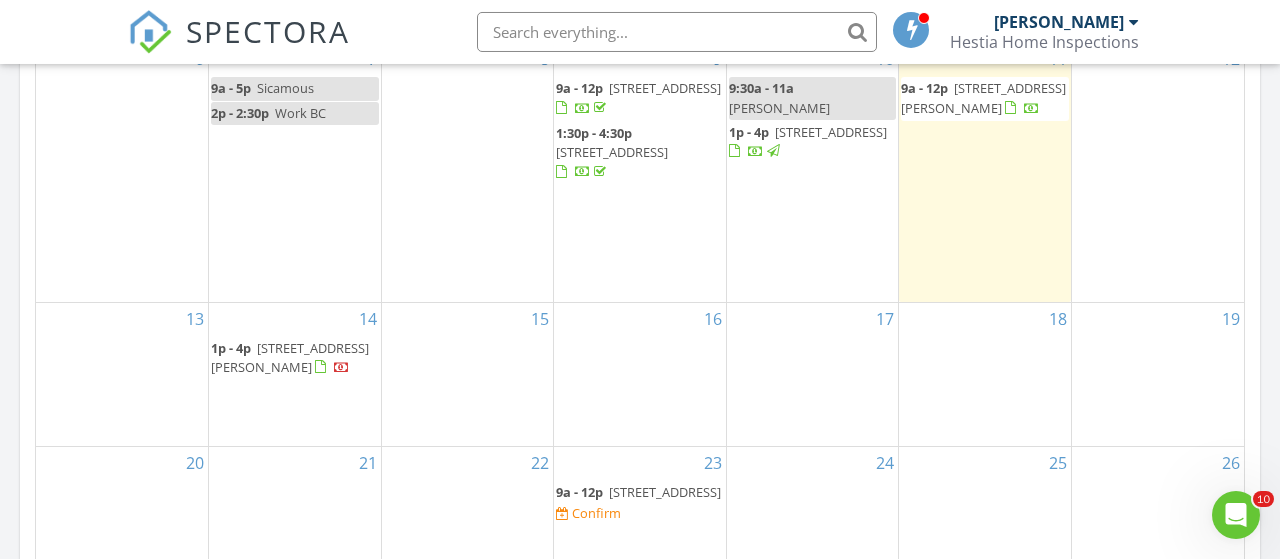 click on "1126 Nichol Rd, Revelstoke V0E 2S1" at bounding box center (290, 357) 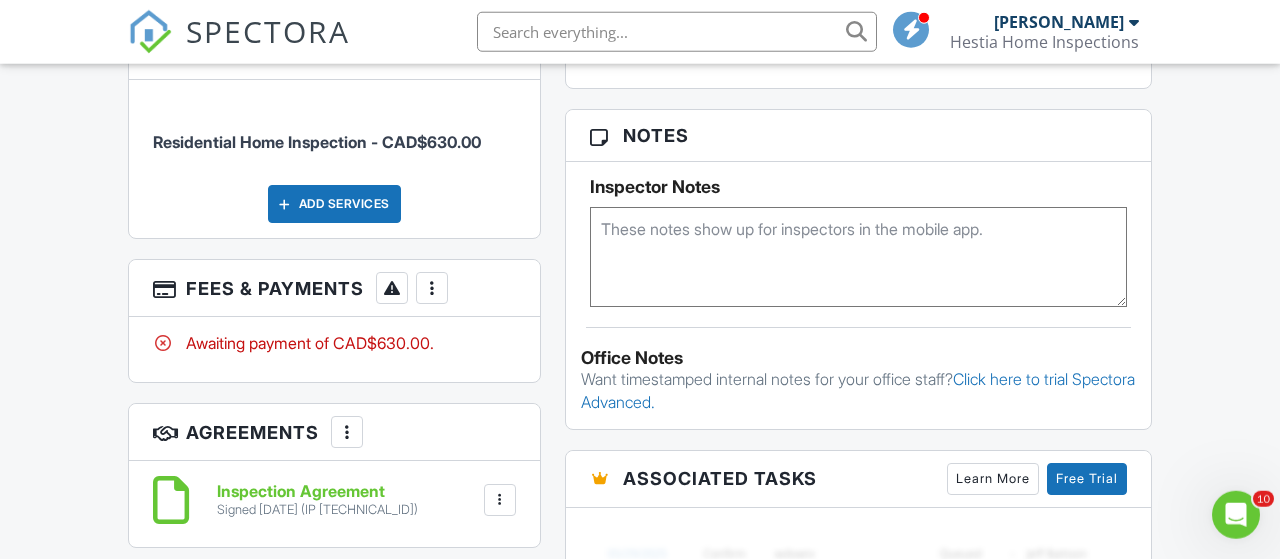 scroll, scrollTop: 1234, scrollLeft: 0, axis: vertical 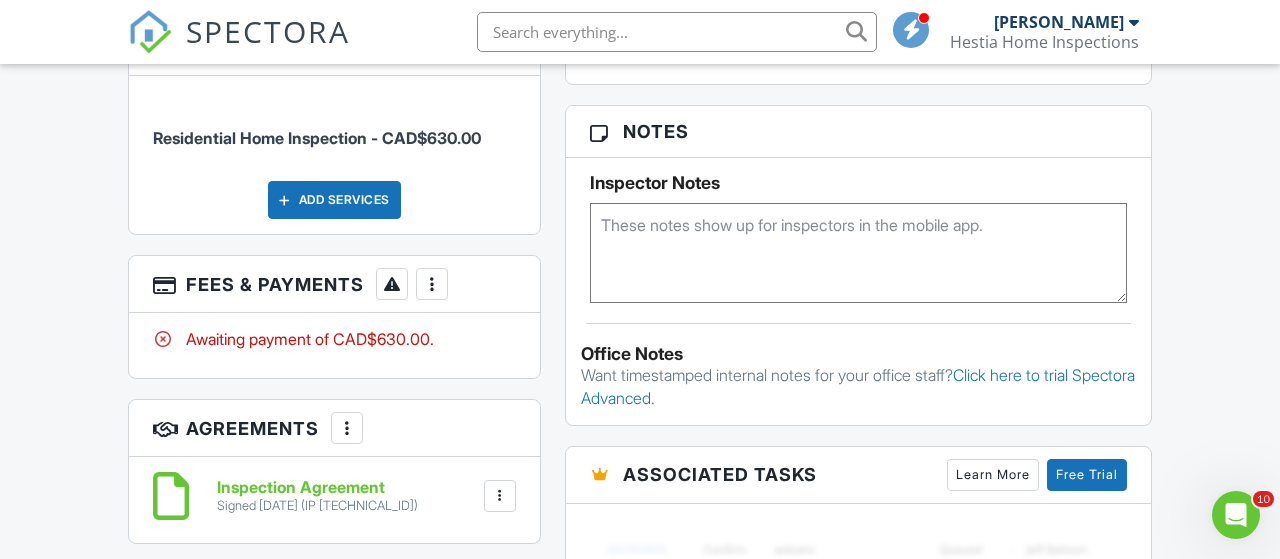 click at bounding box center [432, 284] 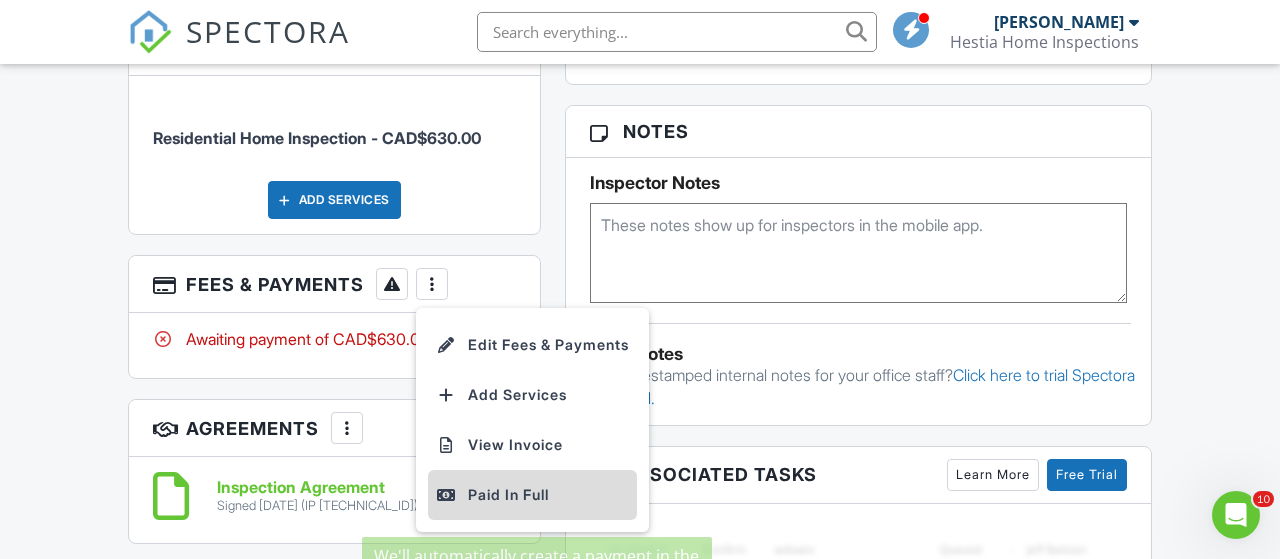 click on "Paid In Full" at bounding box center [532, 495] 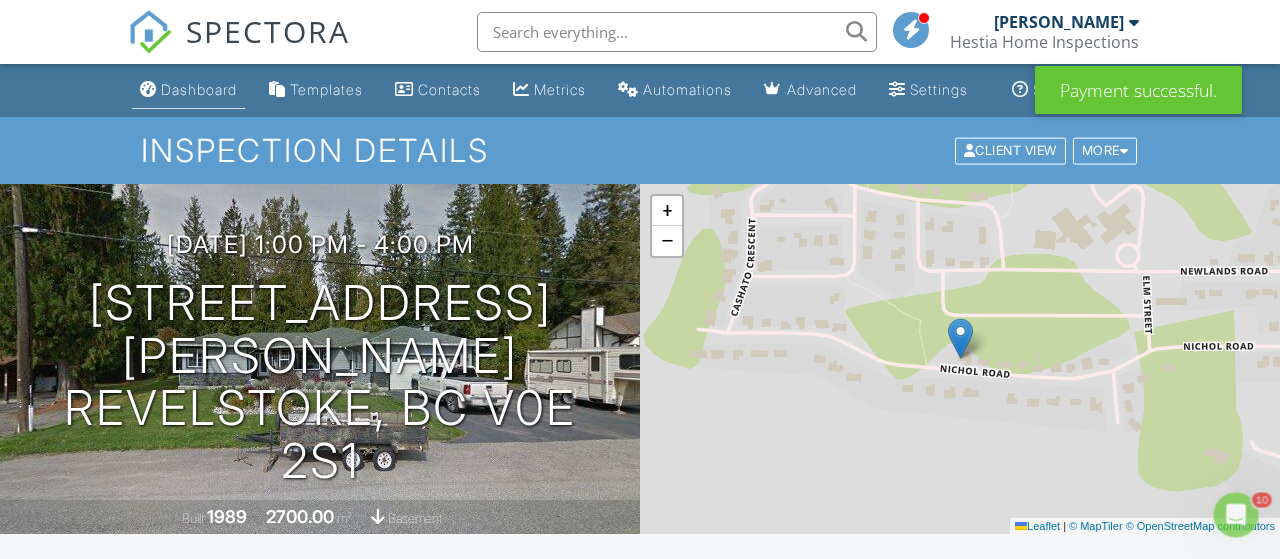 scroll, scrollTop: 0, scrollLeft: 0, axis: both 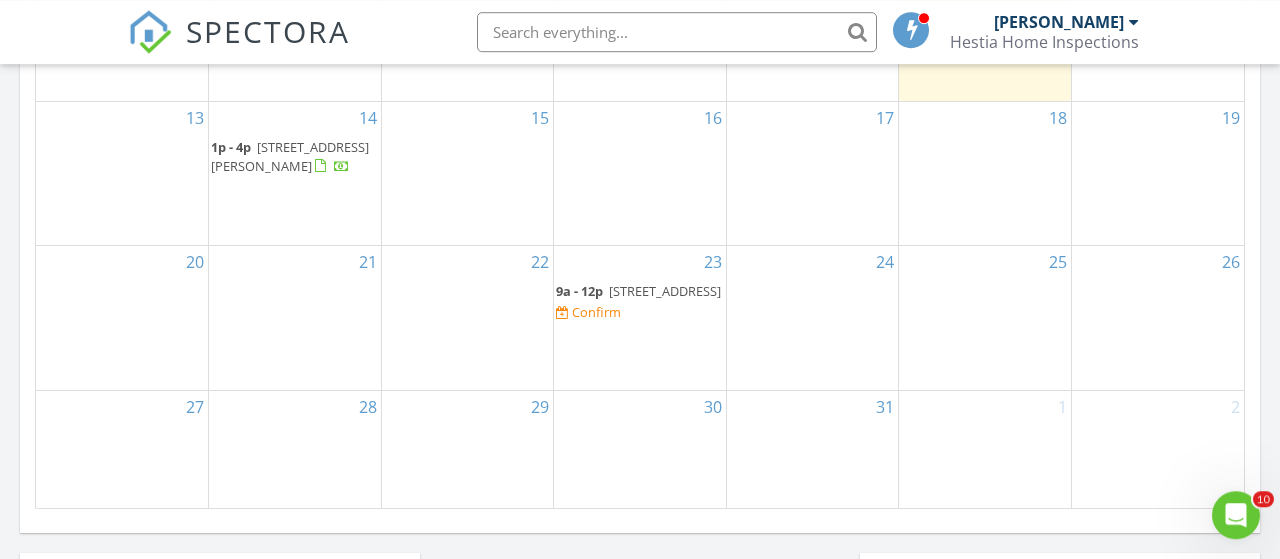 click on "[STREET_ADDRESS]" at bounding box center (665, 291) 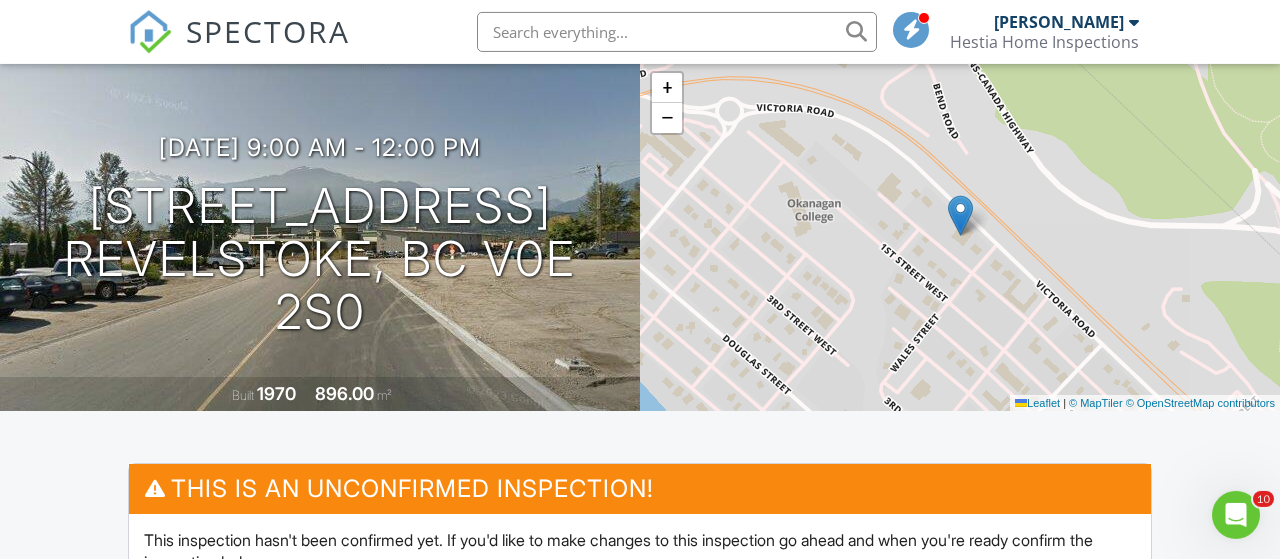 scroll, scrollTop: 0, scrollLeft: 0, axis: both 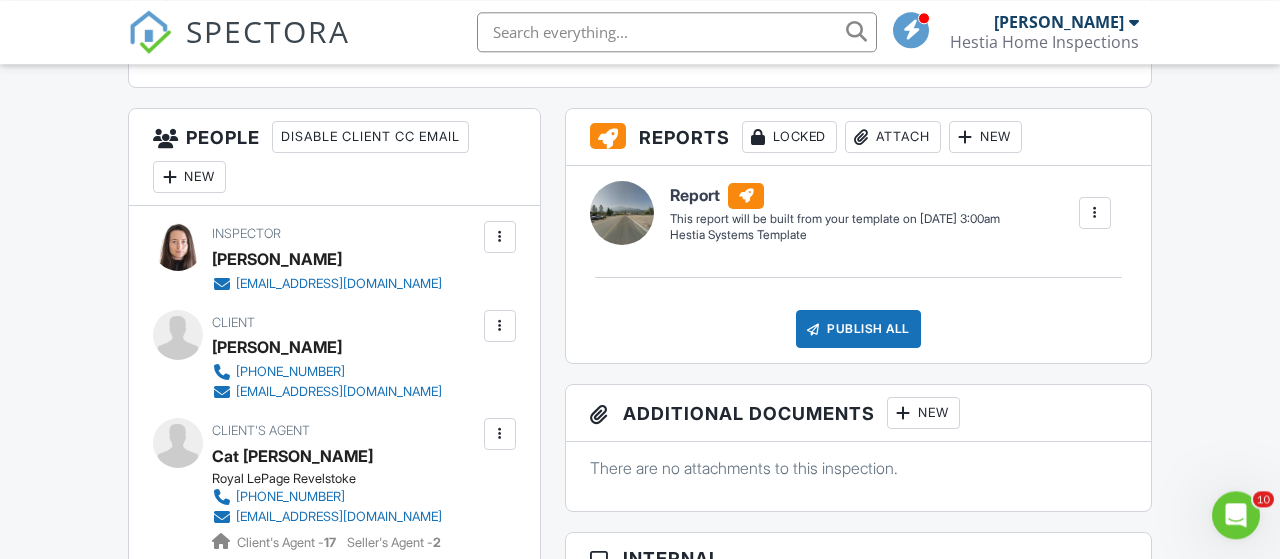click on "New" at bounding box center (189, 177) 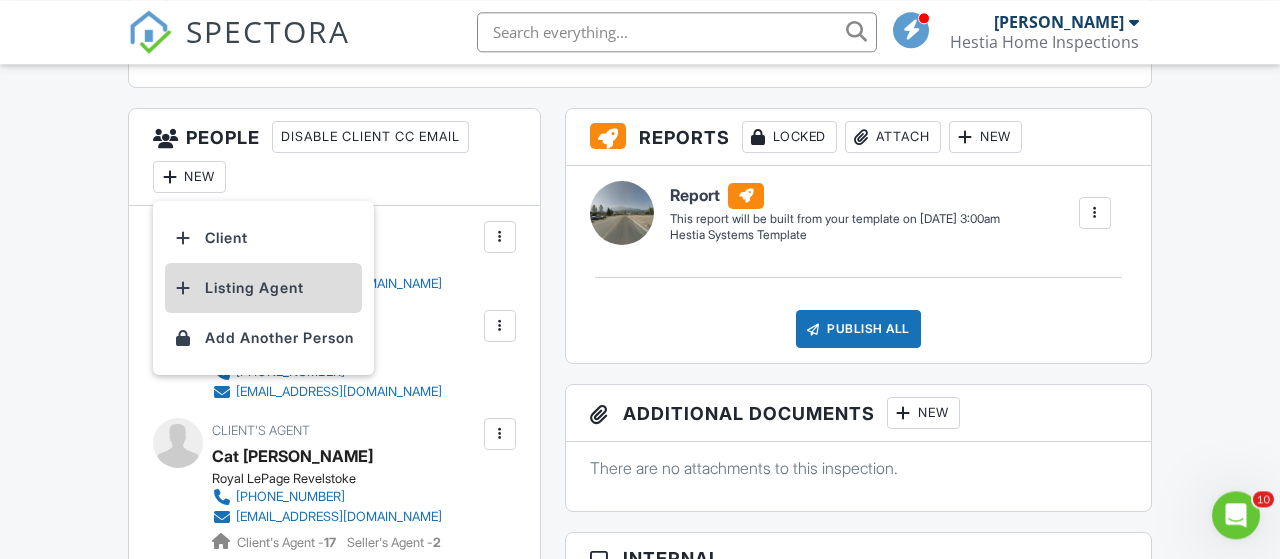 click on "Listing Agent" at bounding box center [263, 288] 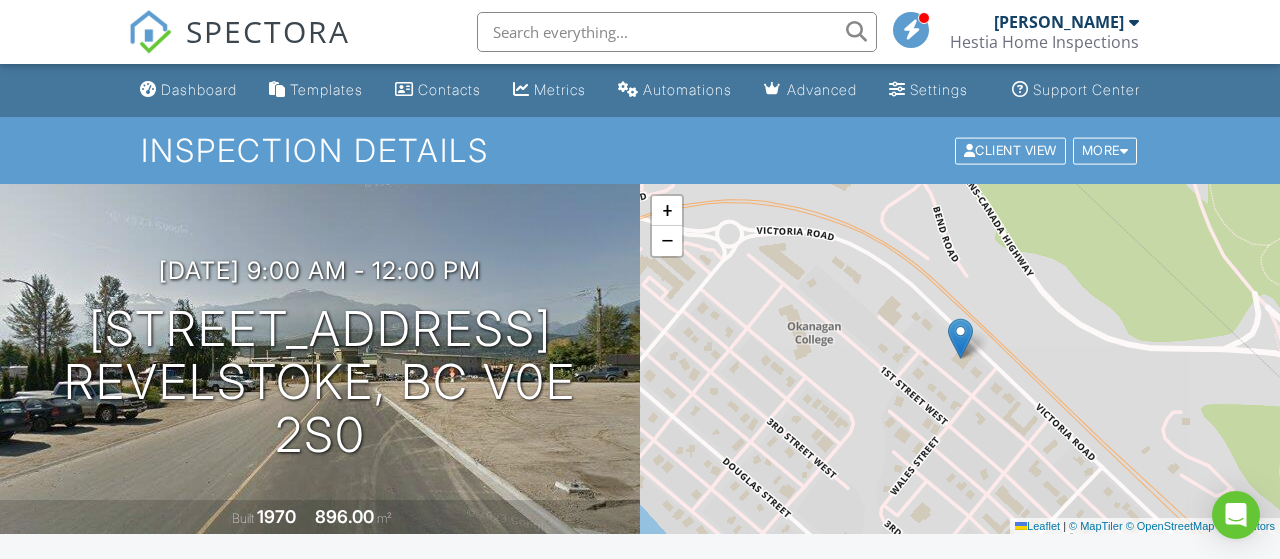 scroll, scrollTop: 0, scrollLeft: 0, axis: both 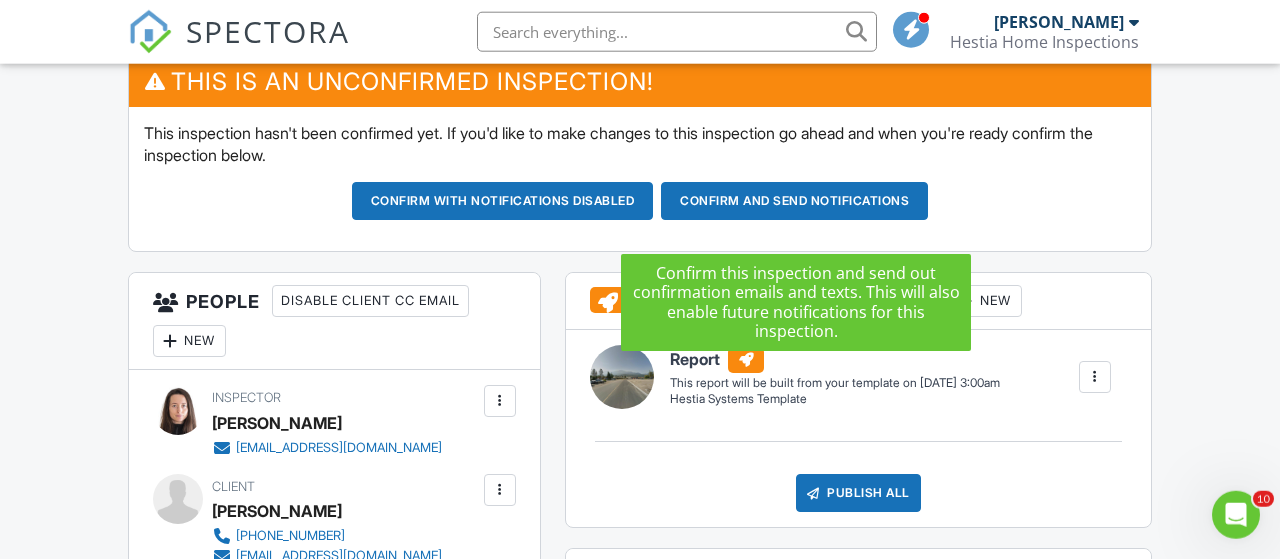 click on "Confirm and send notifications" at bounding box center (503, 201) 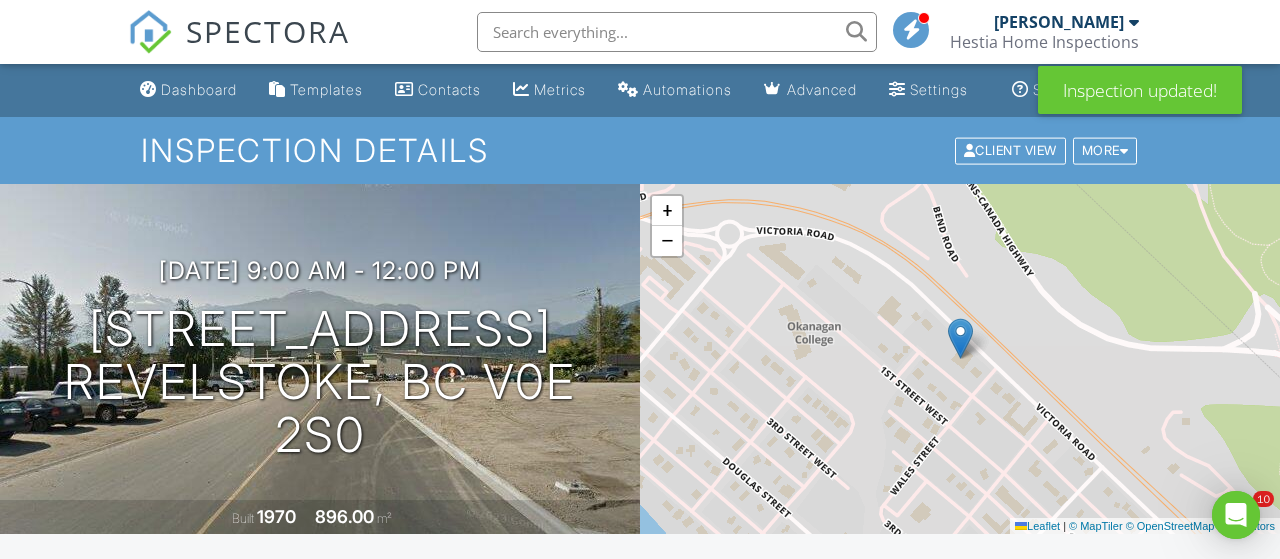 scroll, scrollTop: 0, scrollLeft: 0, axis: both 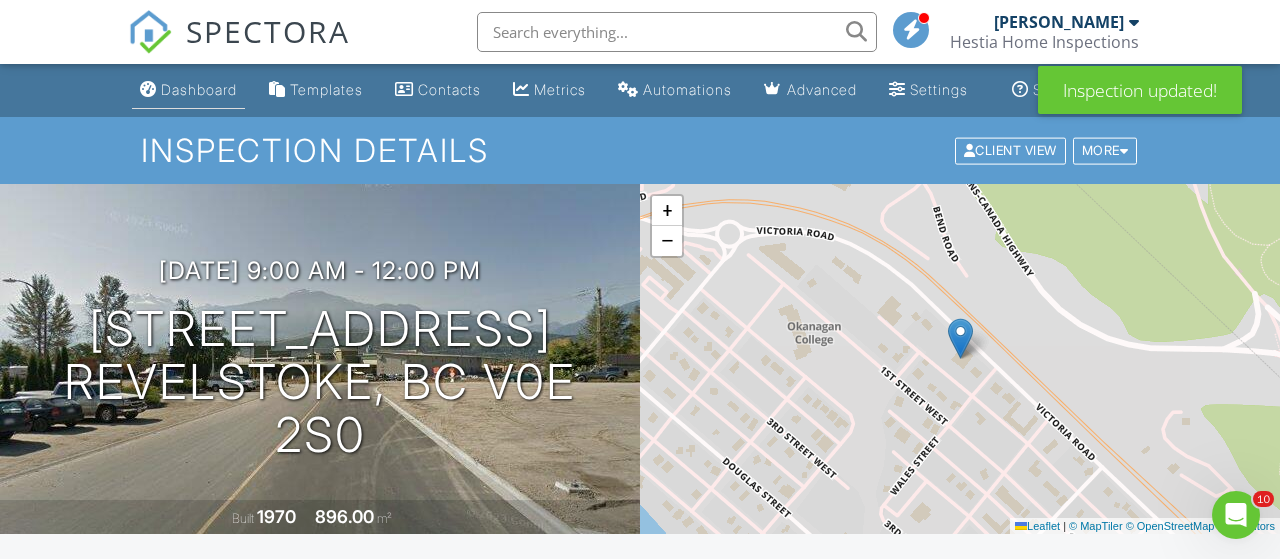 click on "Dashboard" at bounding box center [188, 90] 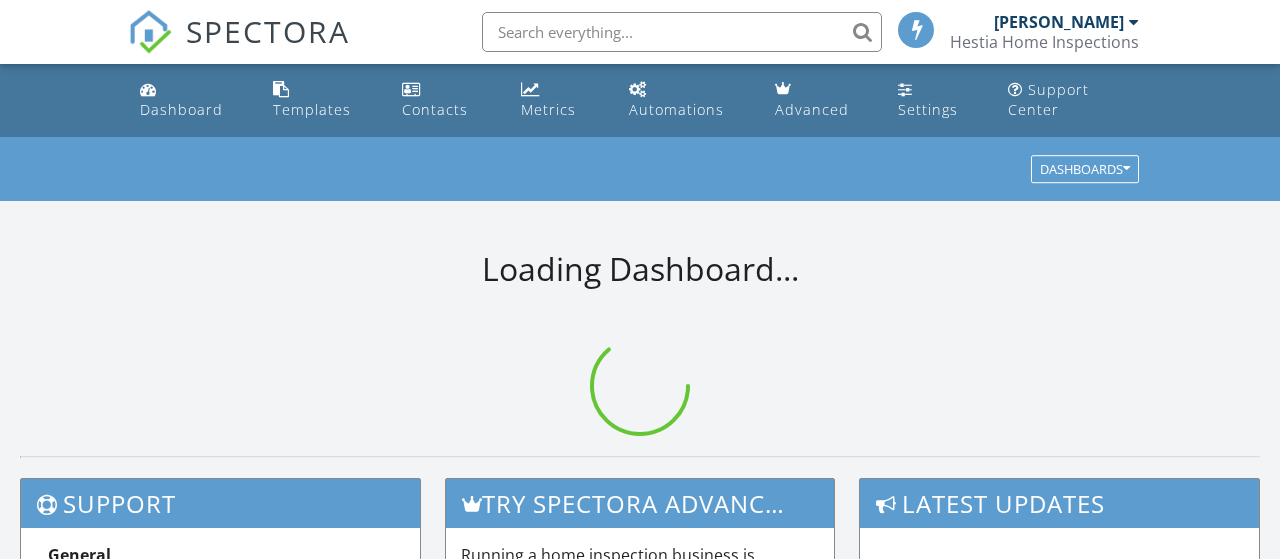 scroll, scrollTop: 0, scrollLeft: 0, axis: both 